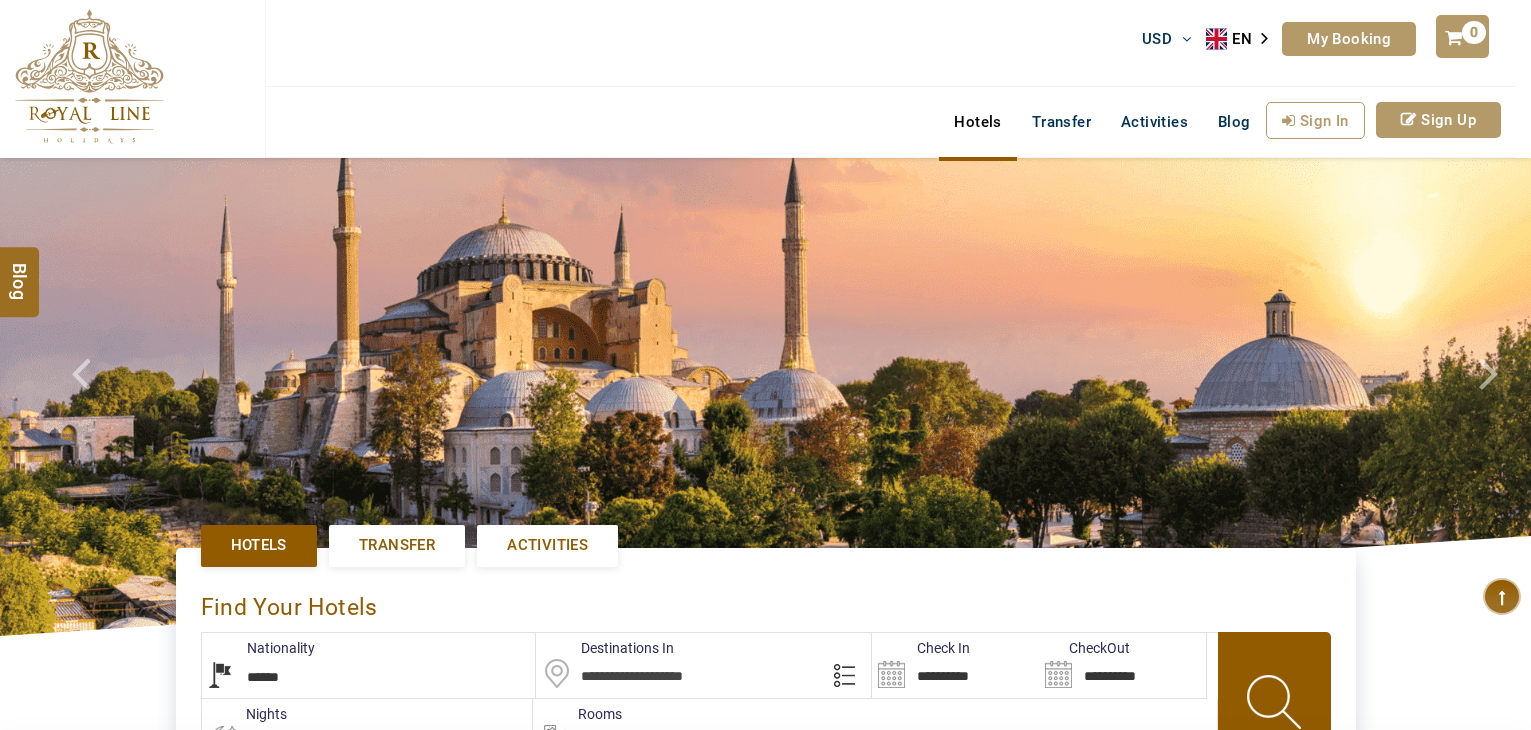 select on "******" 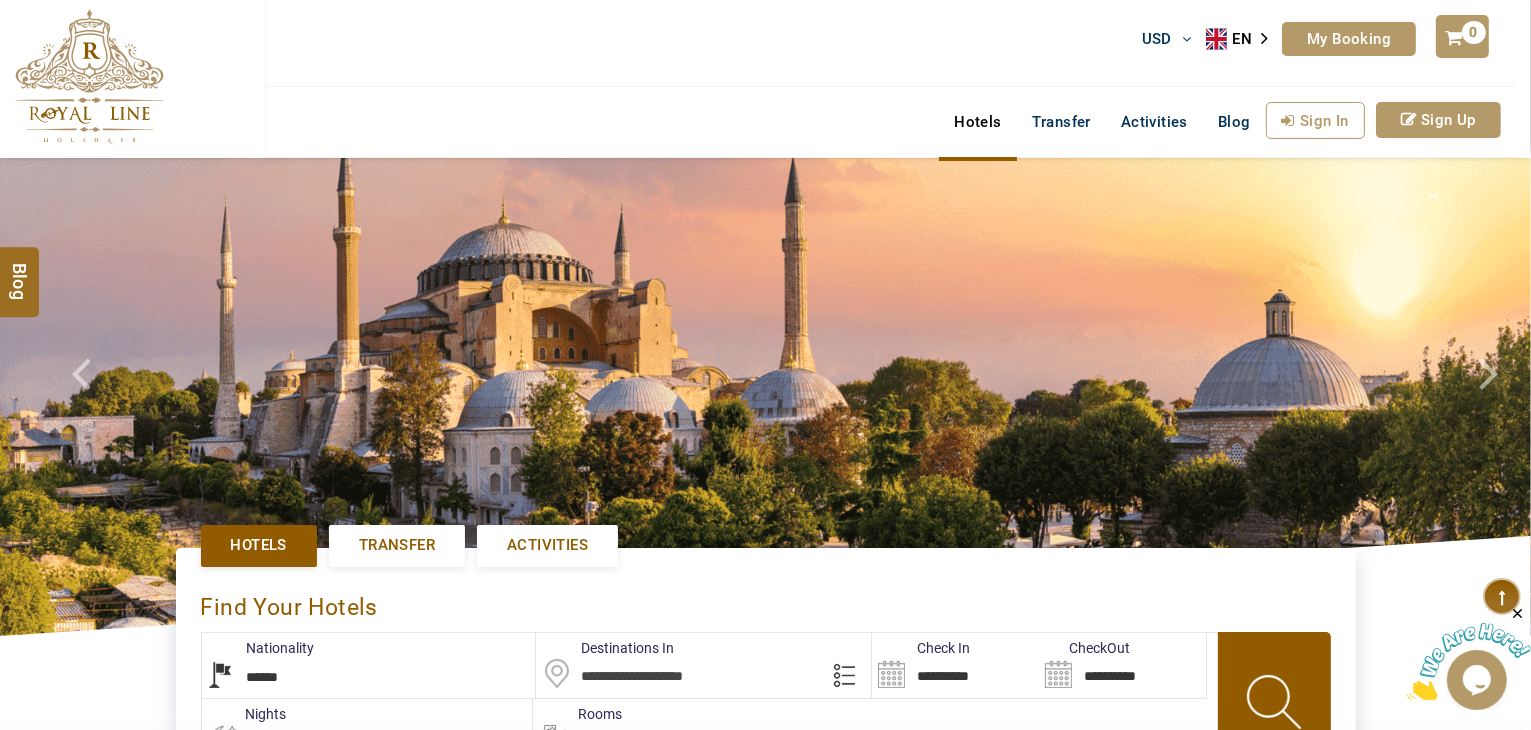 scroll, scrollTop: 0, scrollLeft: 0, axis: both 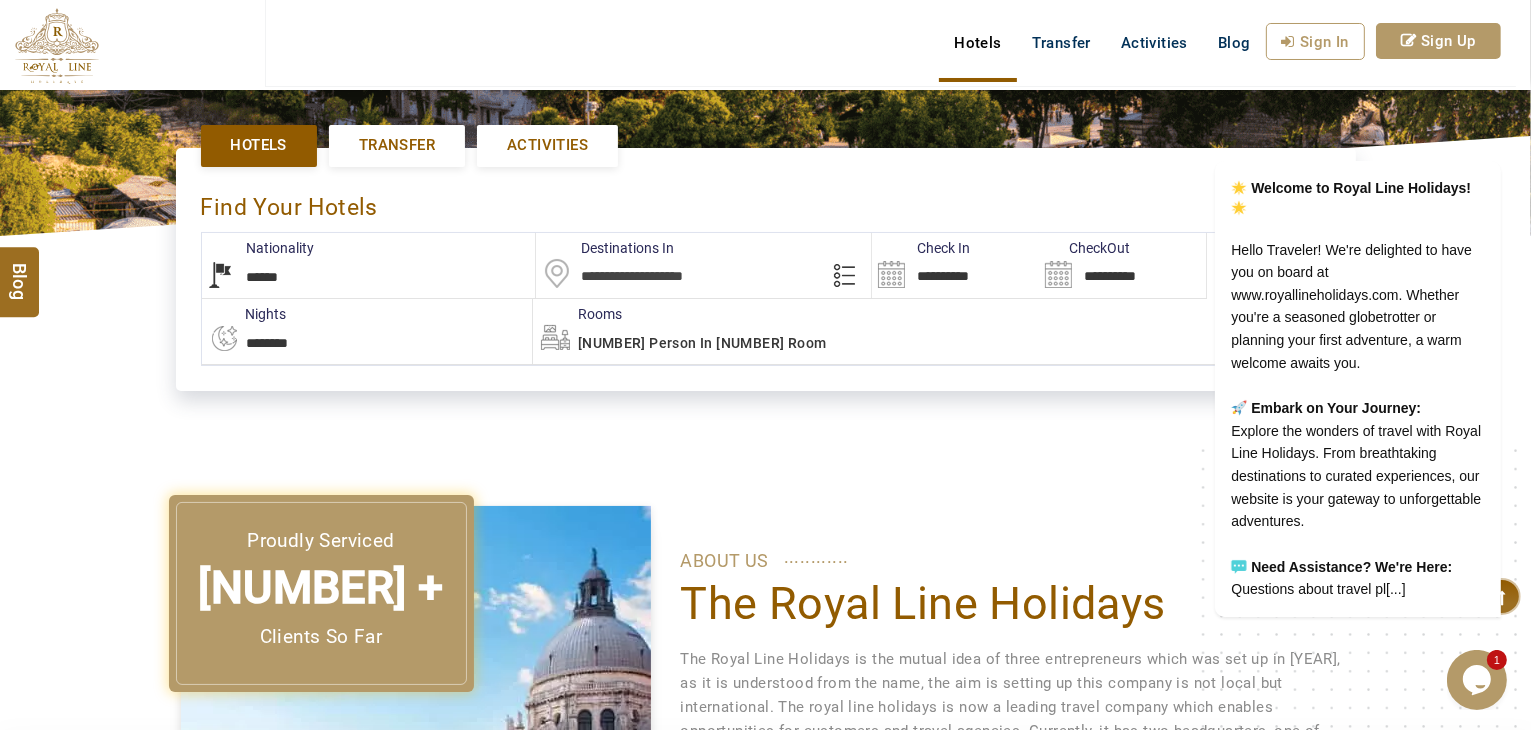 click on "The Royal Line Holidays is the mutual idea of three entrepreneurs which was set up in [YEAR], as it is understood from the name, the aim is setting up this company is not local but international. The royal line holidays is now a leading travel company which enables opportunities for customers and travel agencies. Currently, it has two headquarters, one of them is located in Istanbul, Turkey, and the other one in Jerusalem, İsrael. The Royal Line holidays offer packages, hotels, transfers as well as IT has a clinic which name is Royal Wellway clinic, which serves people all plastic surgeries and medical treatments." at bounding box center [765, 776] 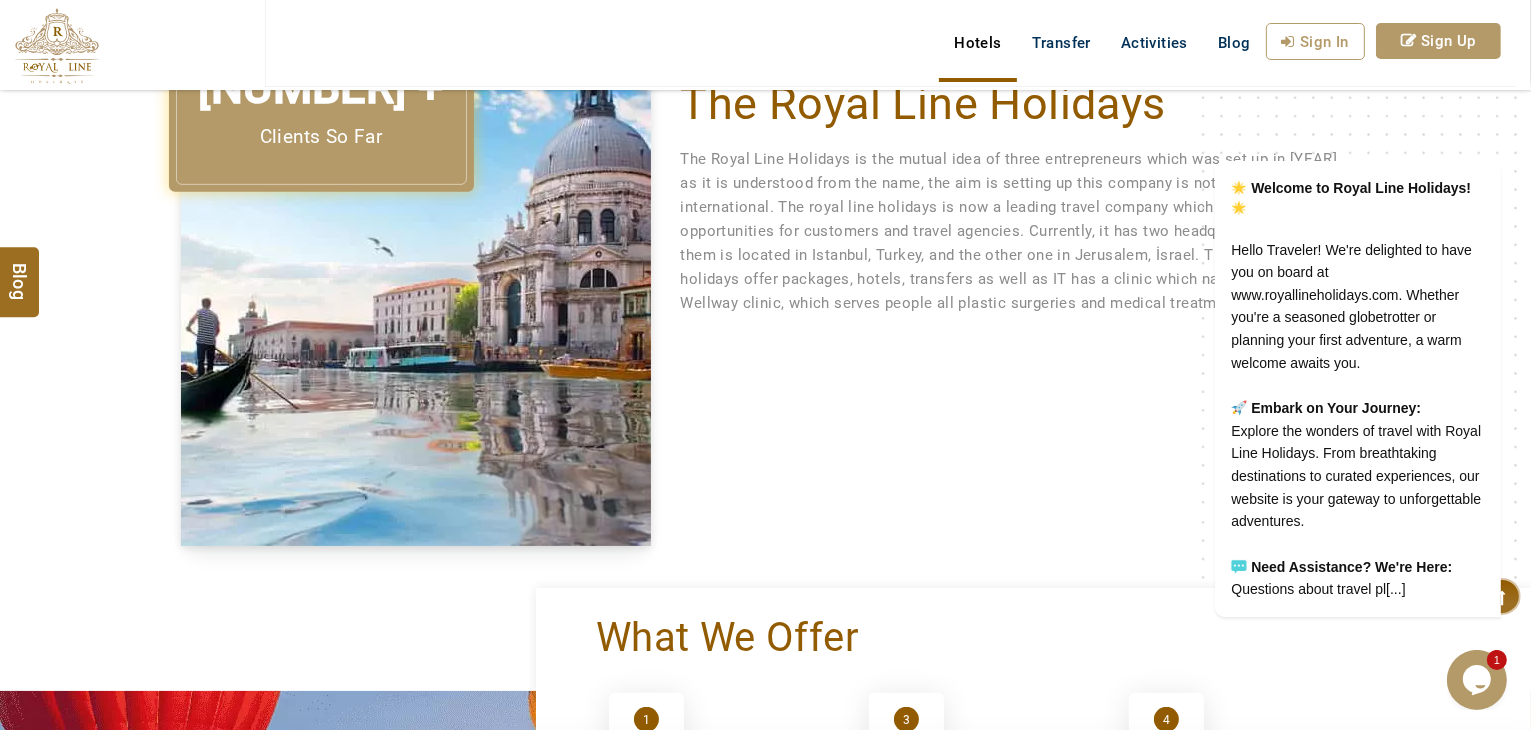 click on "The Royal Line Holidays is the mutual idea of three entrepreneurs which was set up in [YEAR], as it is understood from the name, the aim is setting up this company is not local but international. The royal line holidays is now a leading travel company which enables opportunities for customers and travel agencies. Currently, it has two headquarters, one of them is located in Istanbul, Turkey, and the other one in Jerusalem, İsrael. The Royal Line holidays offer packages, hotels, transfers as well as IT has a clinic which name is Royal Wellway clinic, which serves people all plastic surgeries and medical treatments." at bounding box center [766, 276] 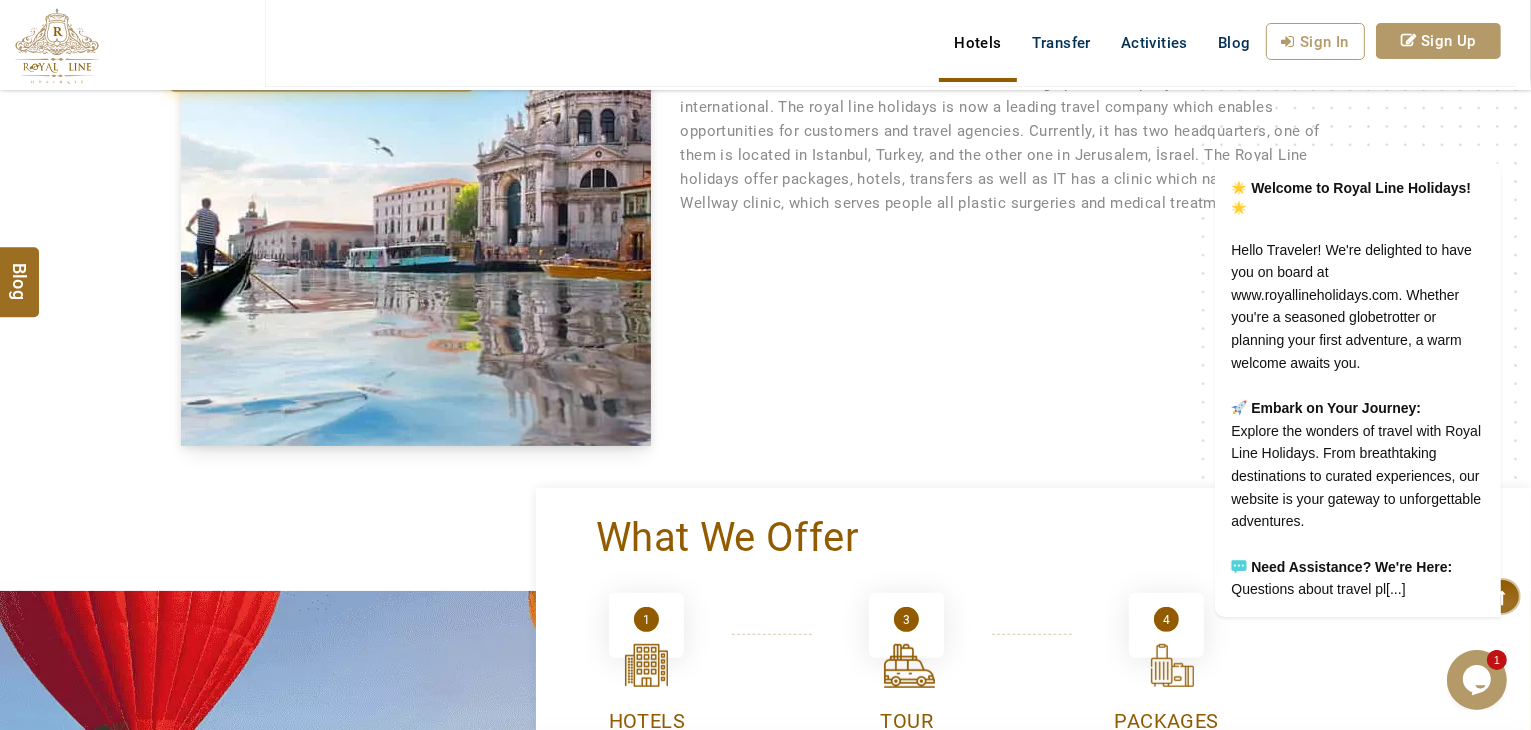 scroll, scrollTop: 600, scrollLeft: 0, axis: vertical 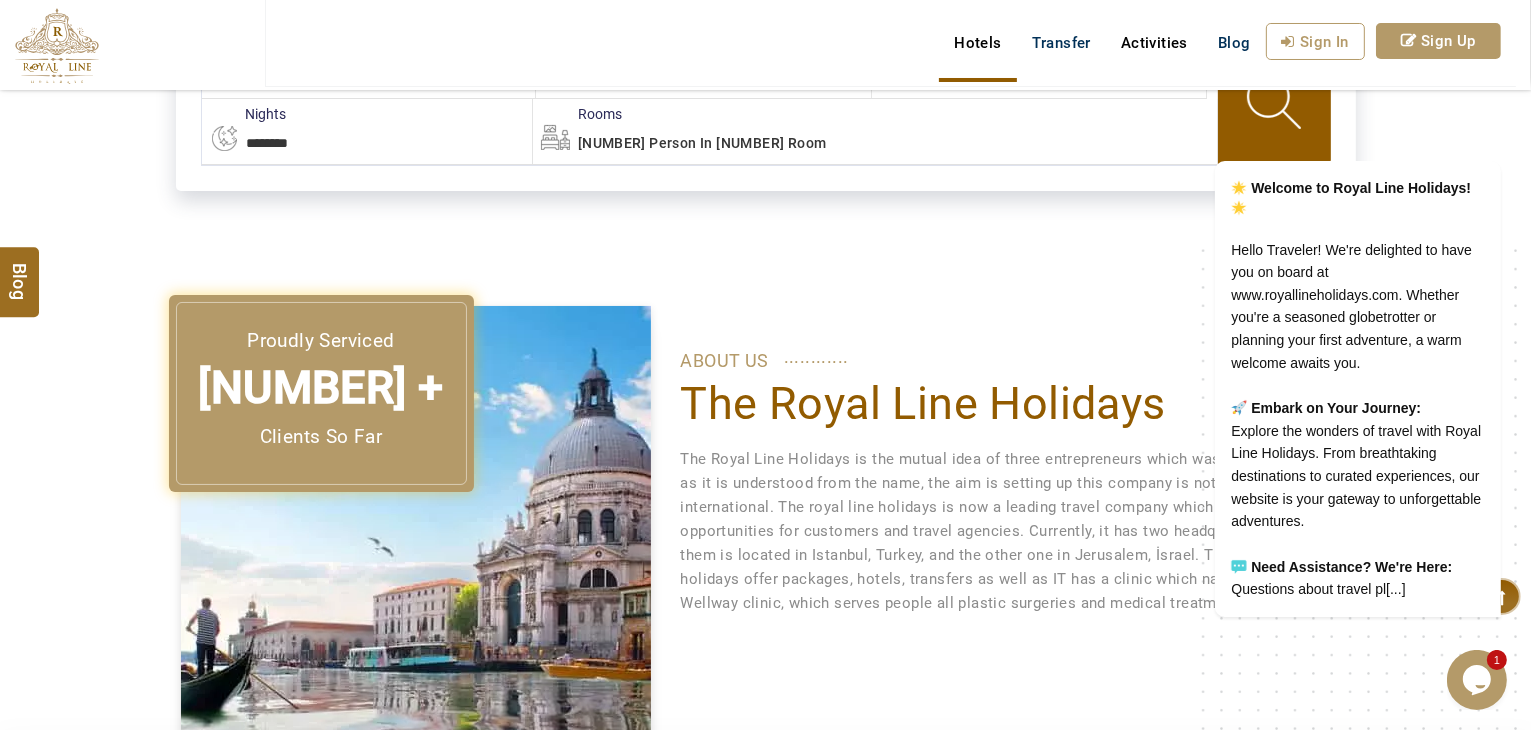 click on "Activities" at bounding box center [1154, 43] 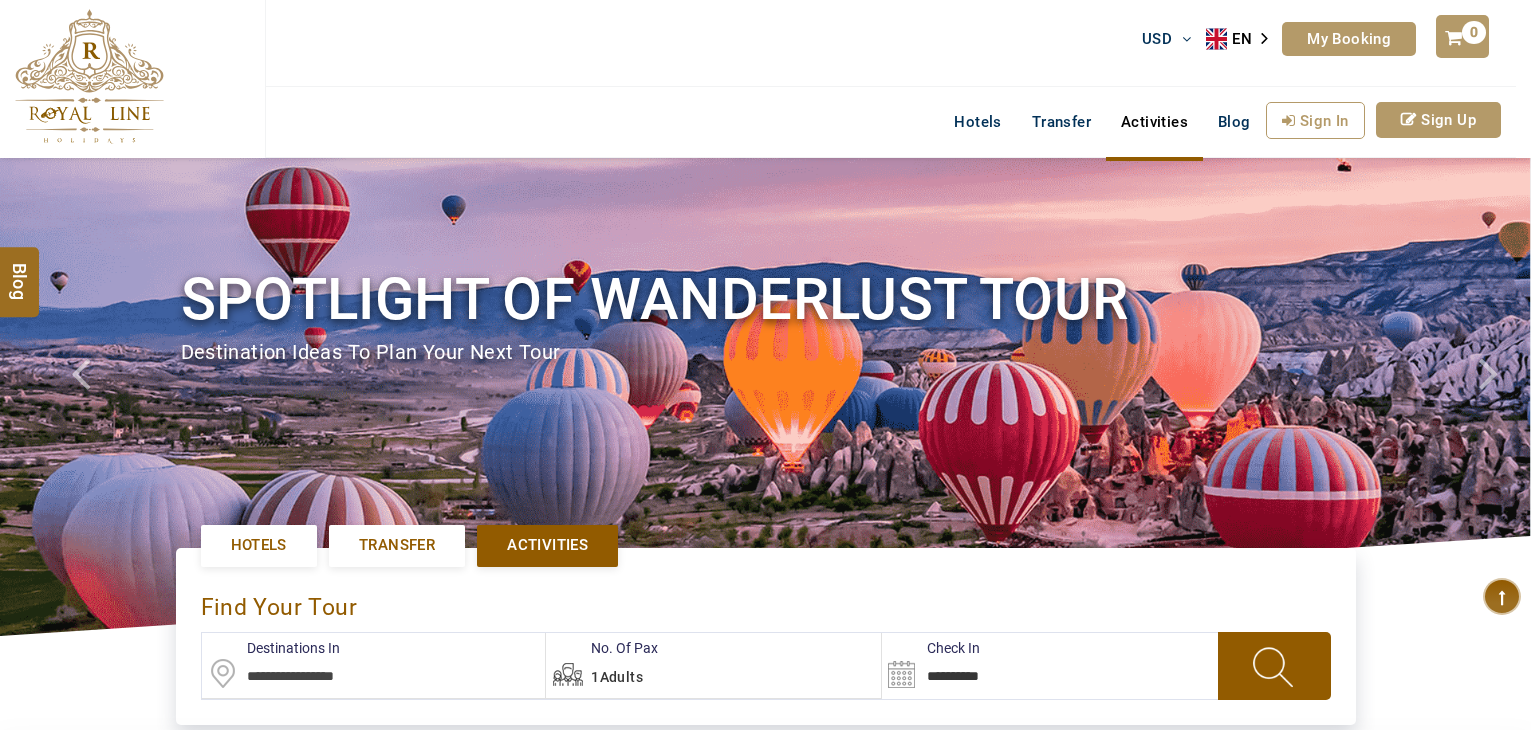 scroll, scrollTop: 0, scrollLeft: 0, axis: both 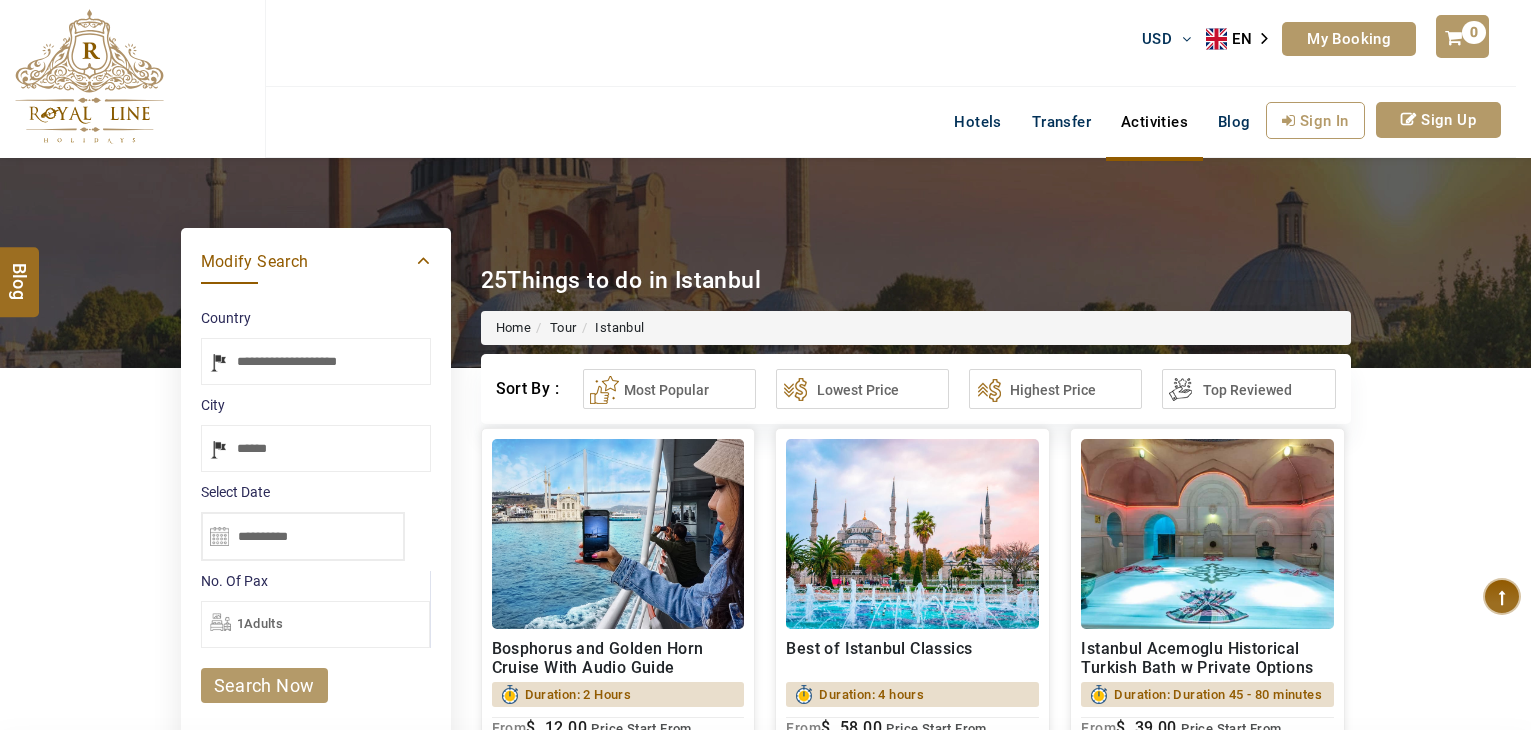 select on "*****" 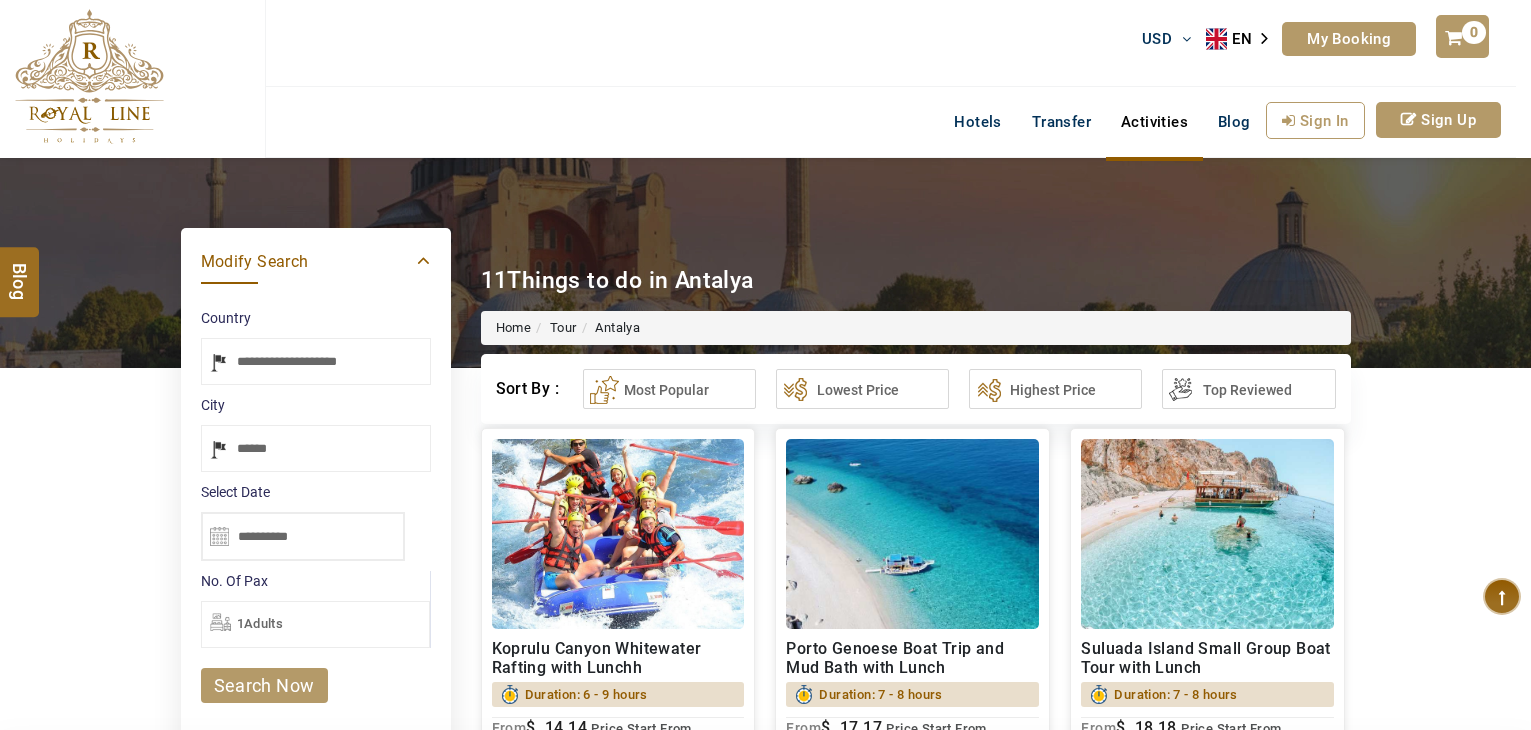 select on "*****" 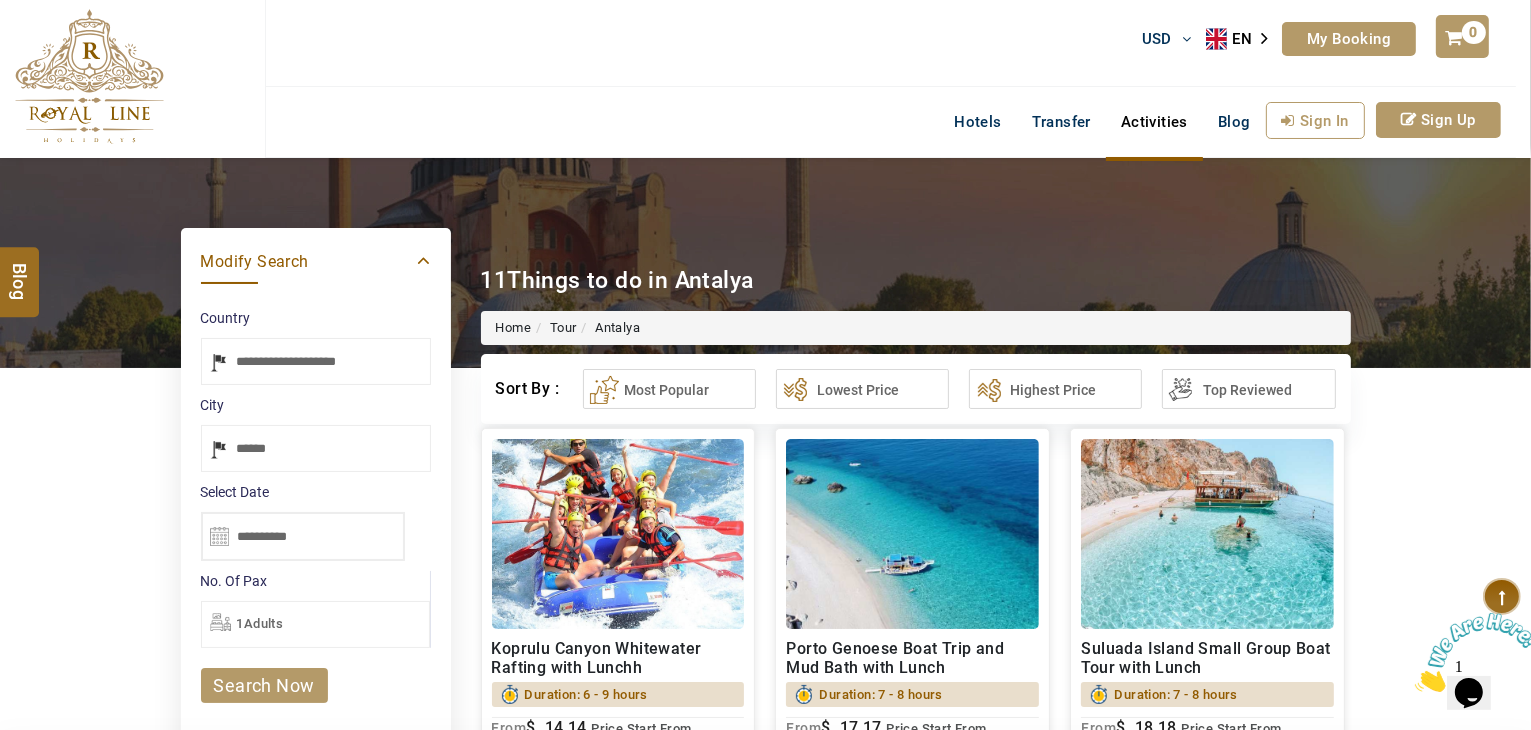scroll, scrollTop: 0, scrollLeft: 0, axis: both 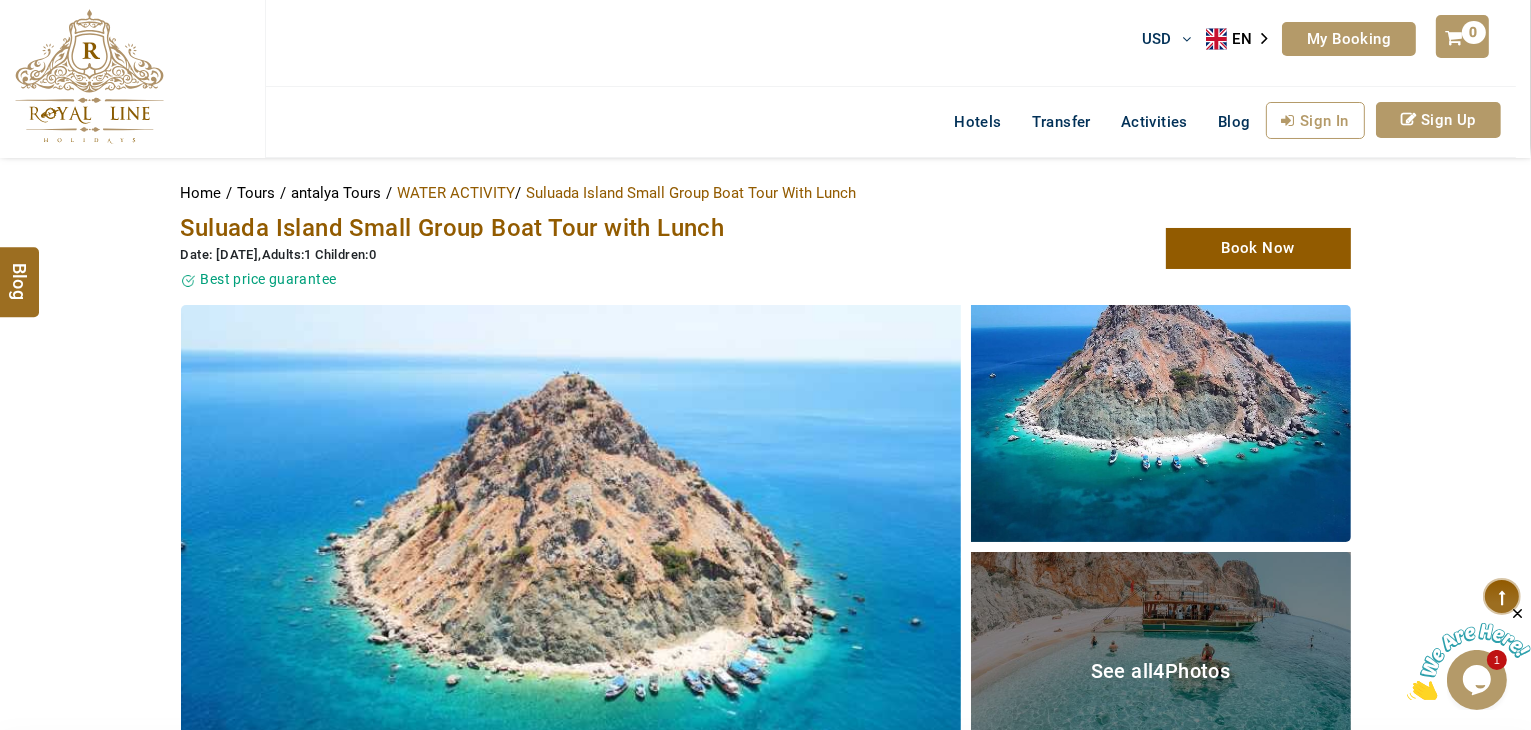 click on "Suluada Island Small Group Boat Tour with Lunch" at bounding box center [453, 228] 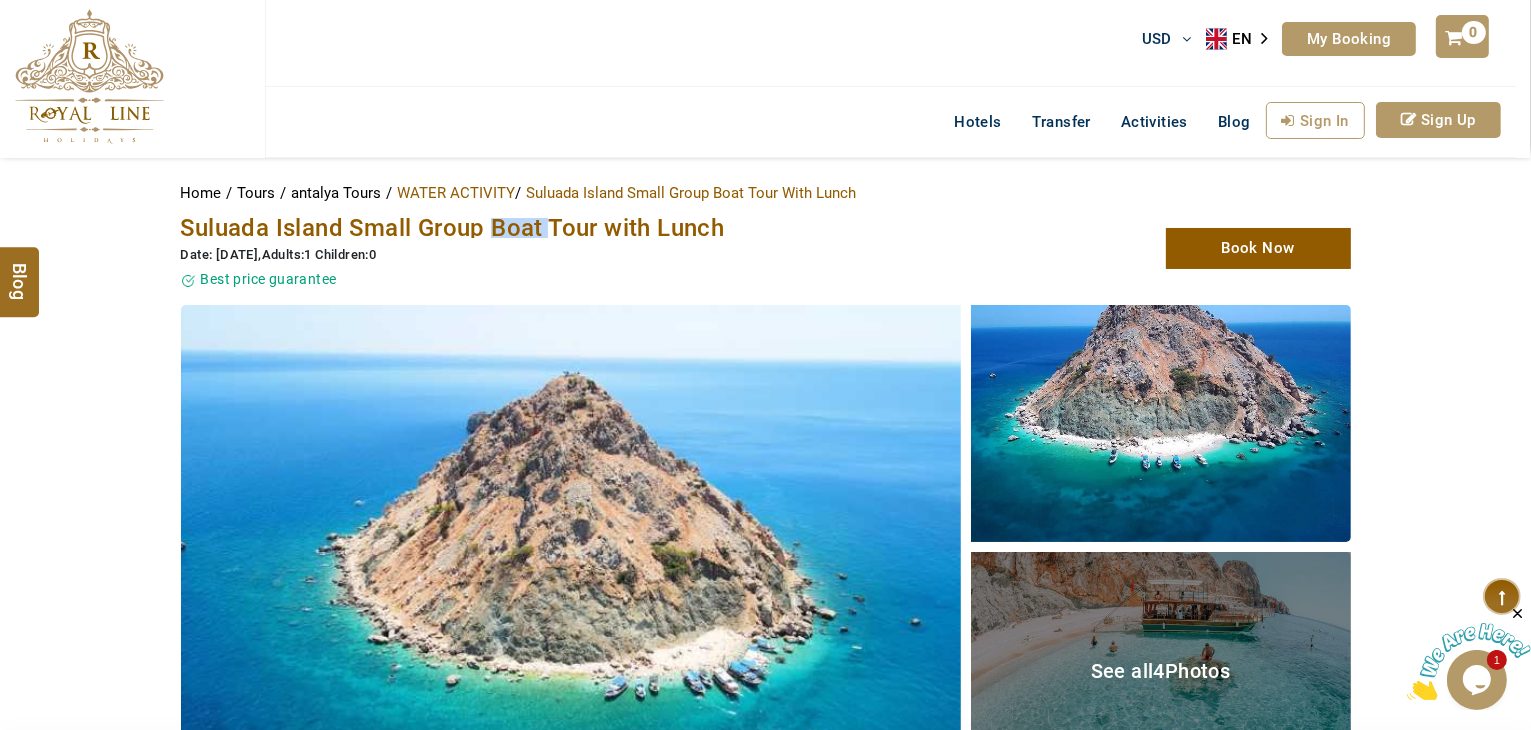 click on "Suluada Island Small Group Boat Tour with Lunch" at bounding box center [453, 228] 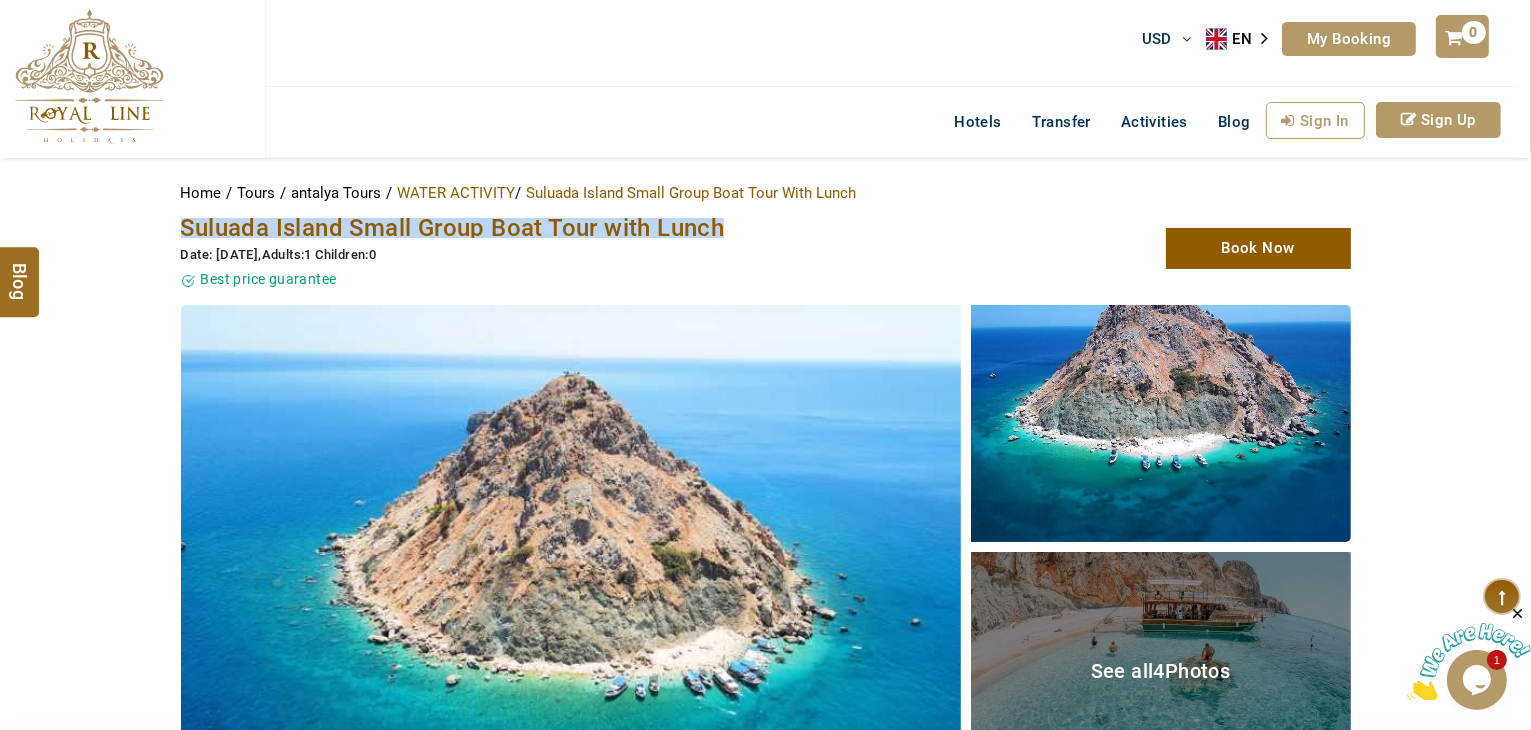 click on "Suluada Island Small Group Boat Tour with Lunch" at bounding box center (453, 228) 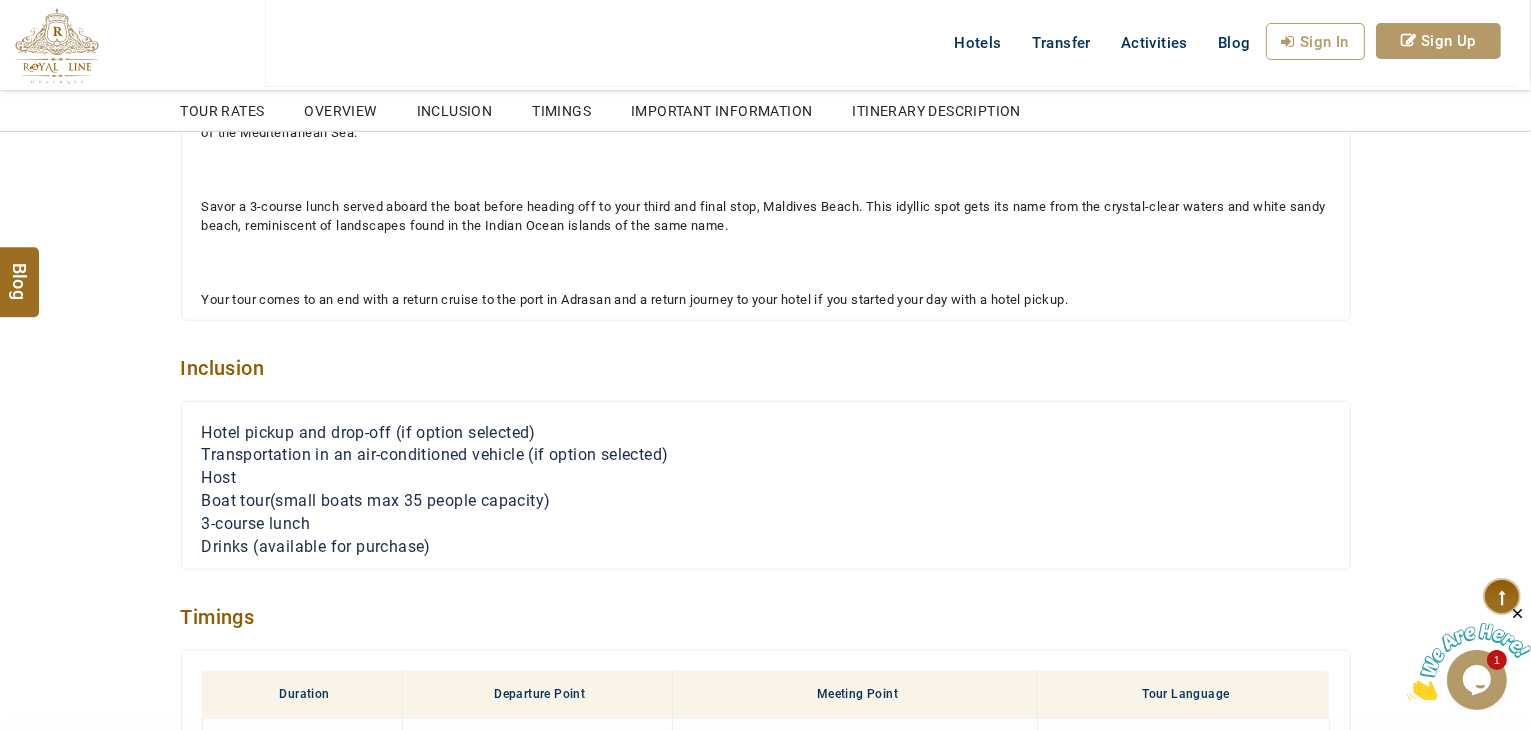 scroll, scrollTop: 1800, scrollLeft: 0, axis: vertical 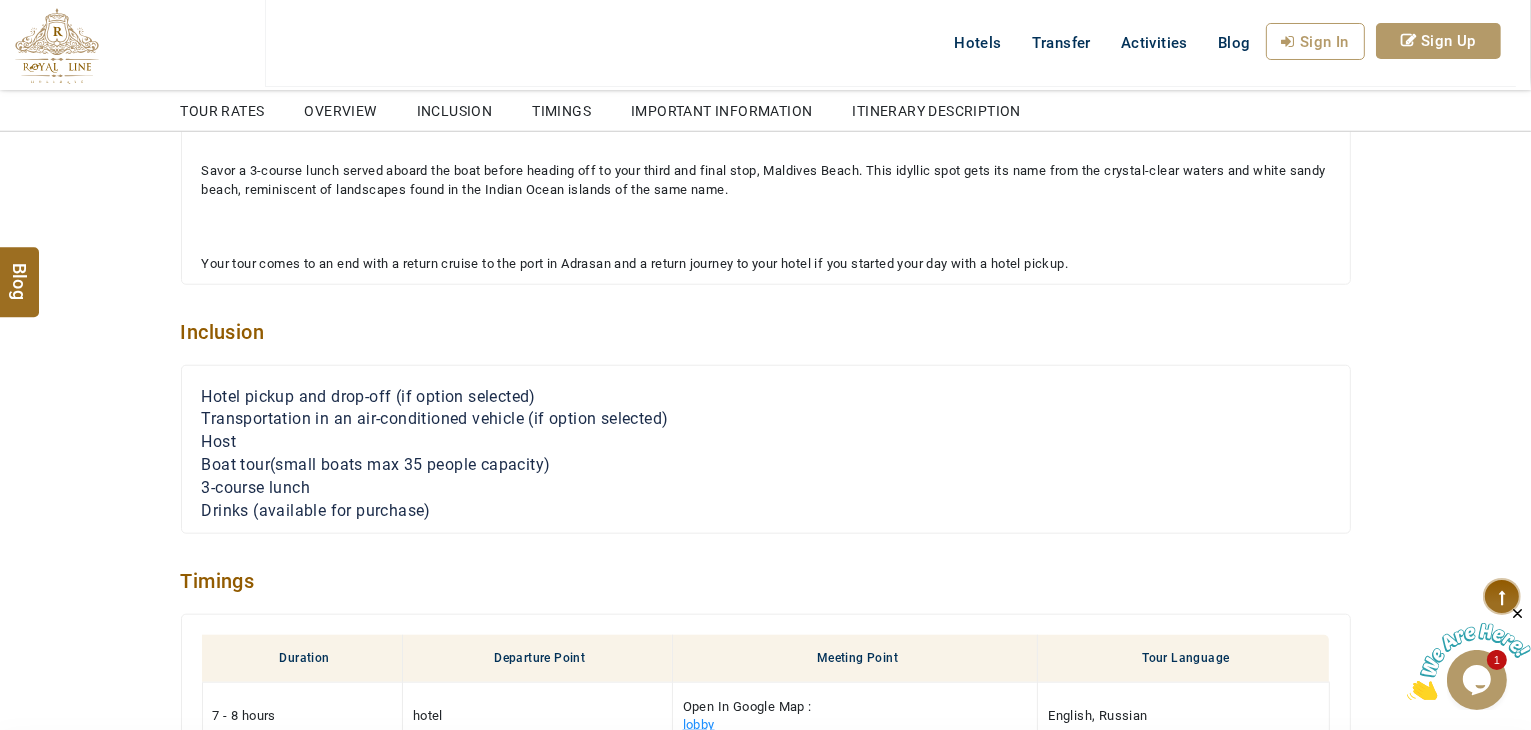 drag, startPoint x: 445, startPoint y: 513, endPoint x: 390, endPoint y: 504, distance: 55.7315 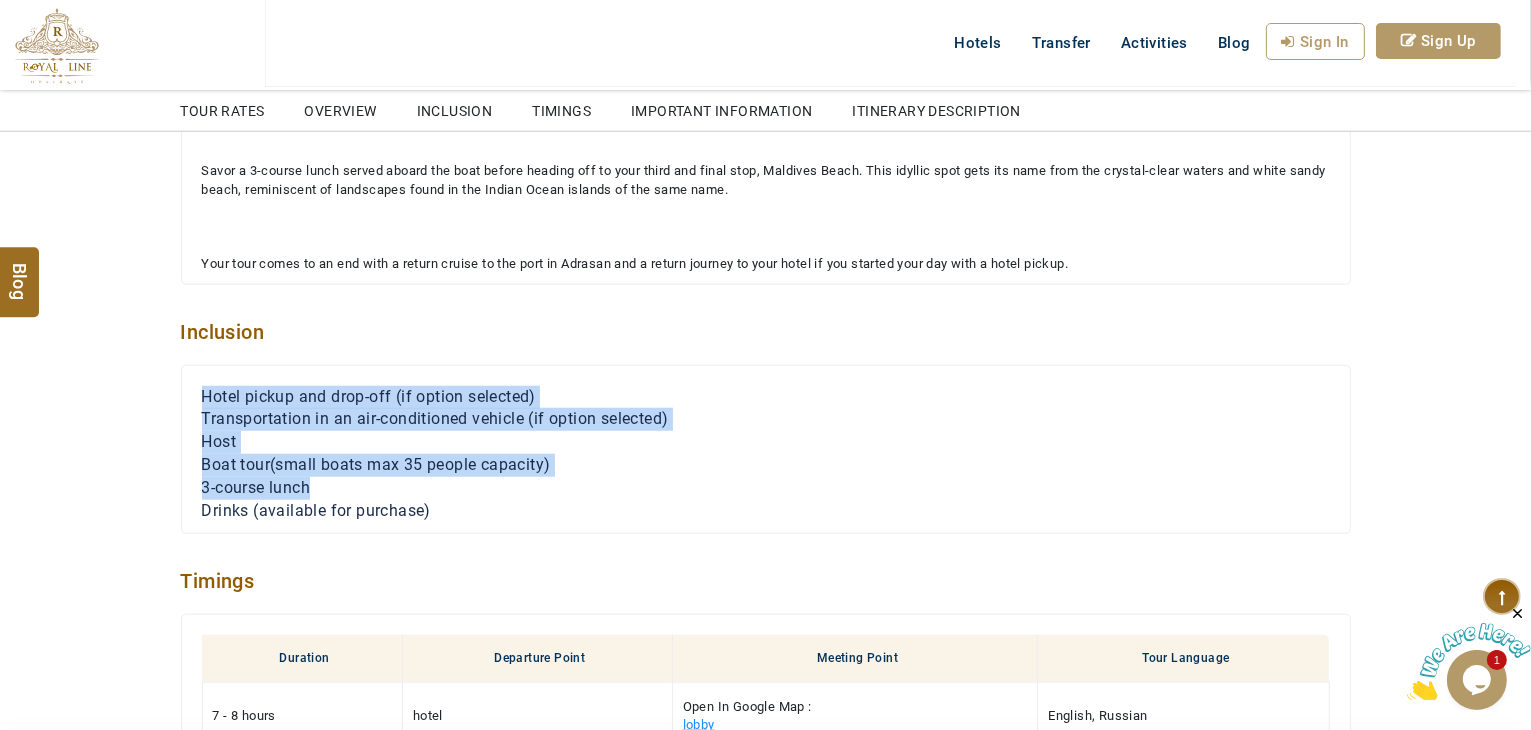 drag, startPoint x: 330, startPoint y: 485, endPoint x: 196, endPoint y: 401, distance: 158.15182 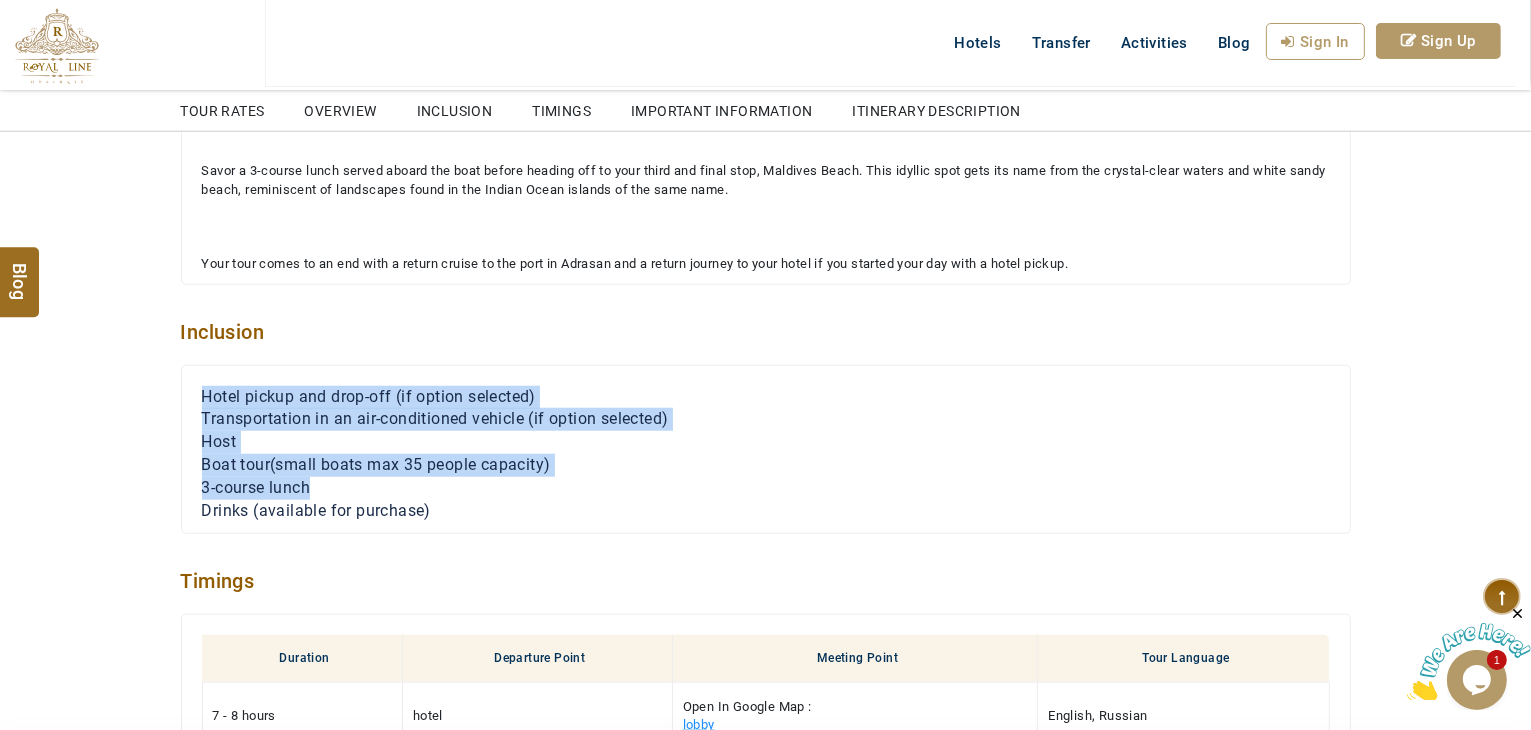 click on "Hotel pickup and drop-off (if option selected)" at bounding box center (369, 396) 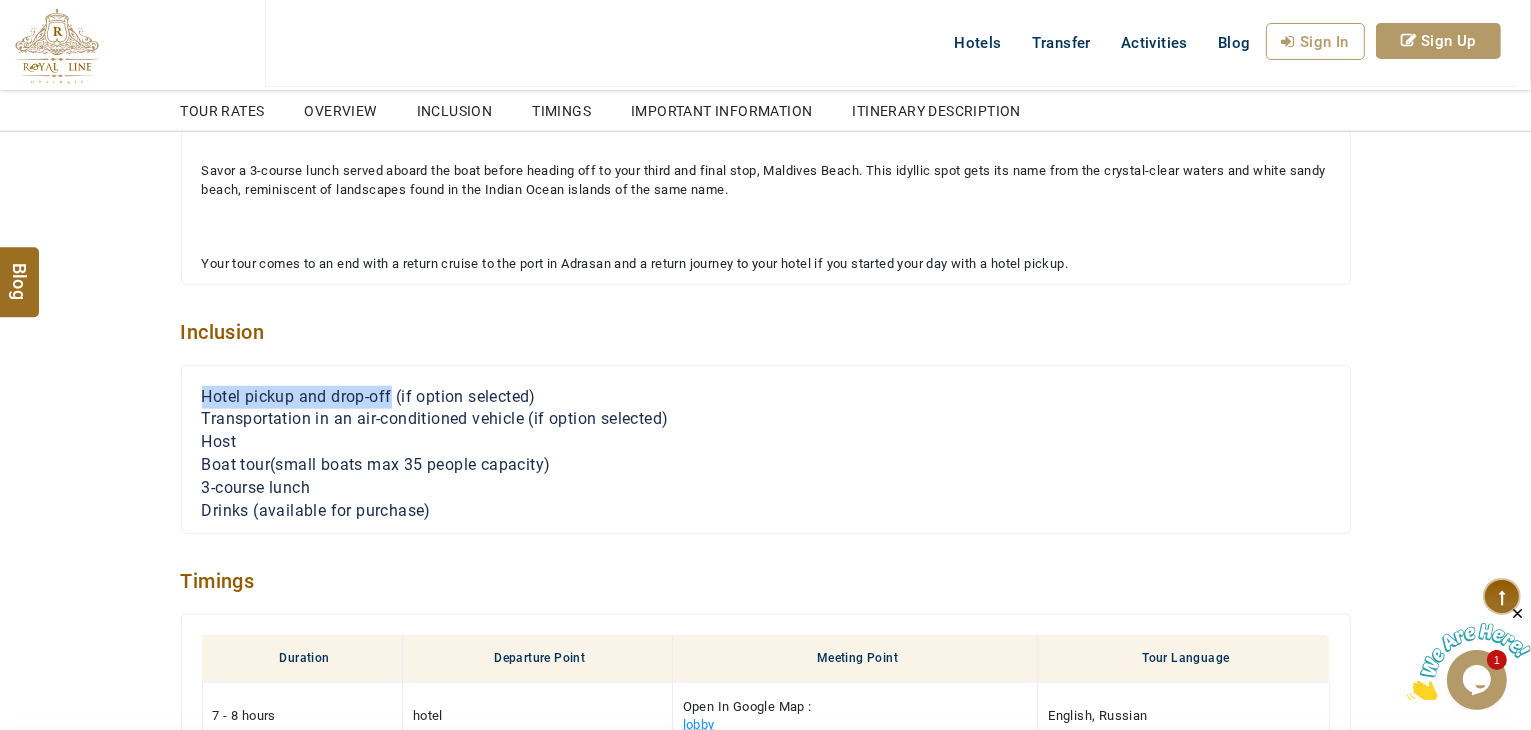 drag, startPoint x: 204, startPoint y: 393, endPoint x: 392, endPoint y: 397, distance: 188.04254 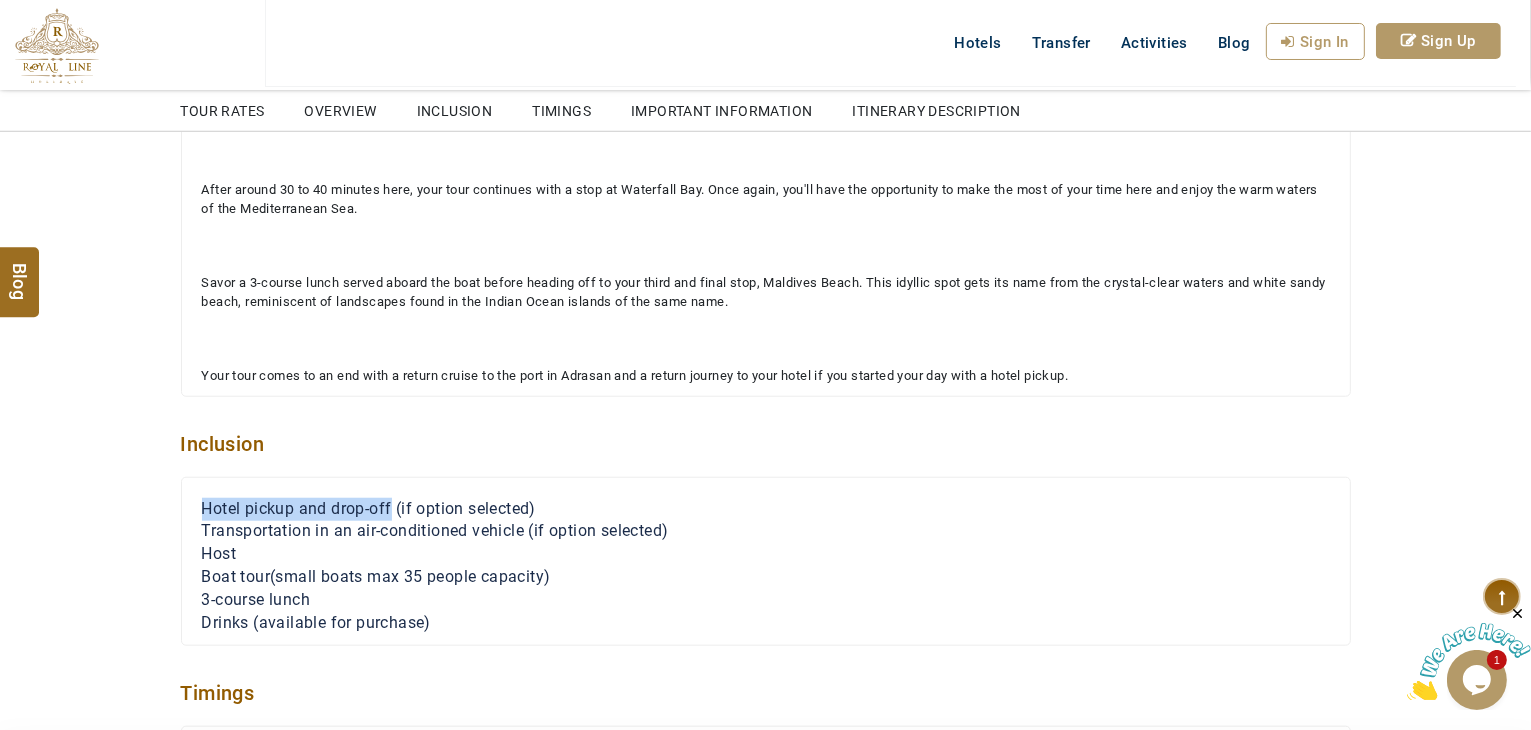 scroll, scrollTop: 1800, scrollLeft: 0, axis: vertical 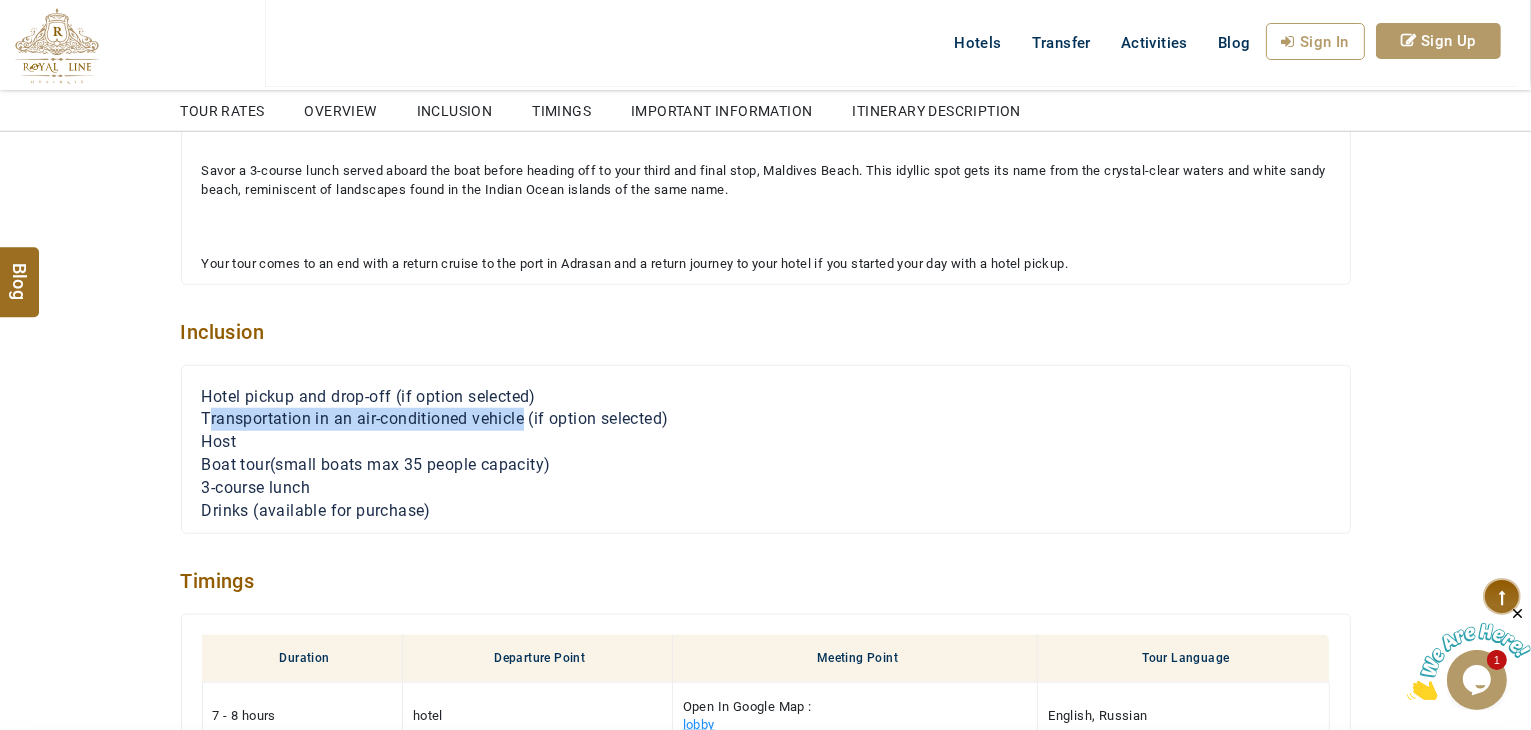 drag, startPoint x: 522, startPoint y: 418, endPoint x: 209, endPoint y: 419, distance: 313.0016 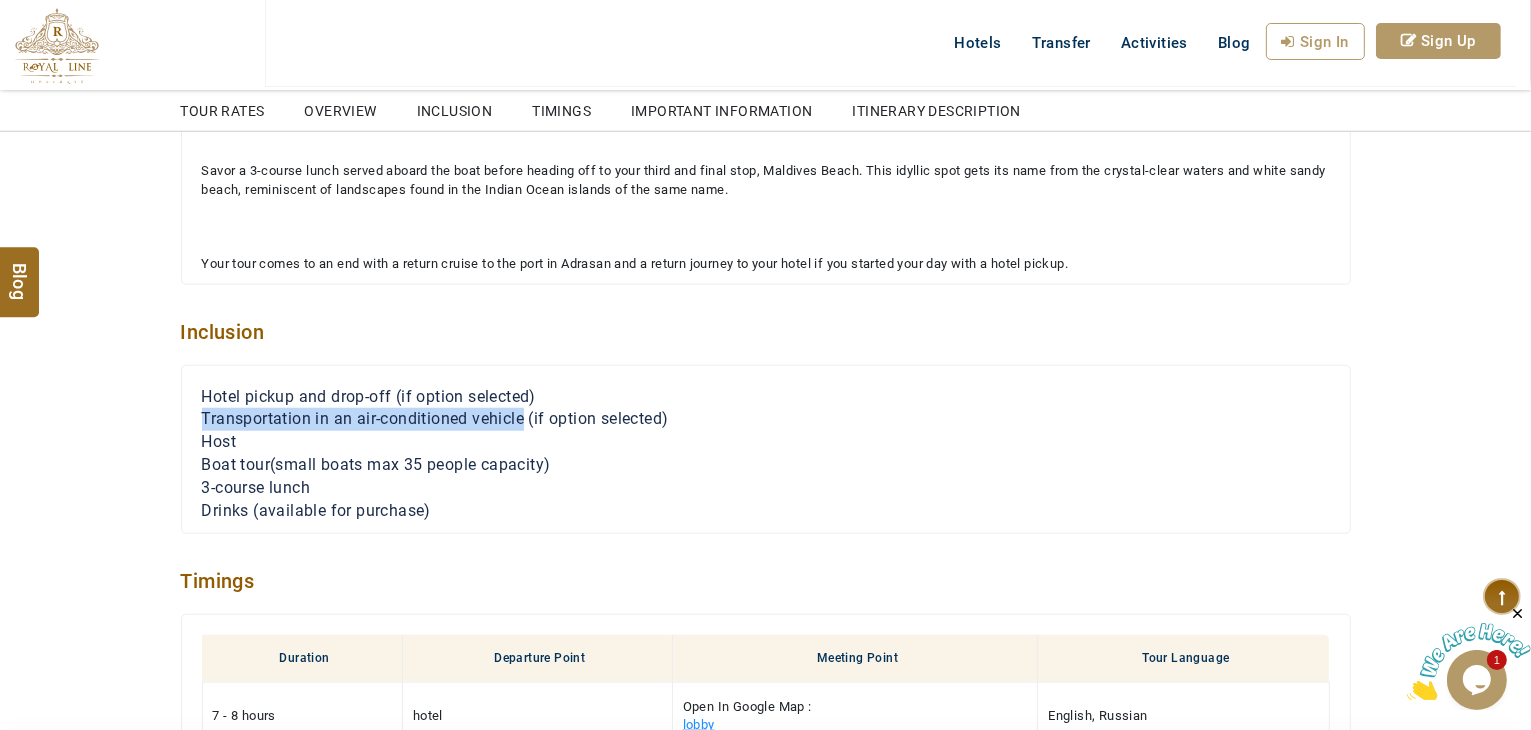 drag, startPoint x: 203, startPoint y: 416, endPoint x: 523, endPoint y: 415, distance: 320.00156 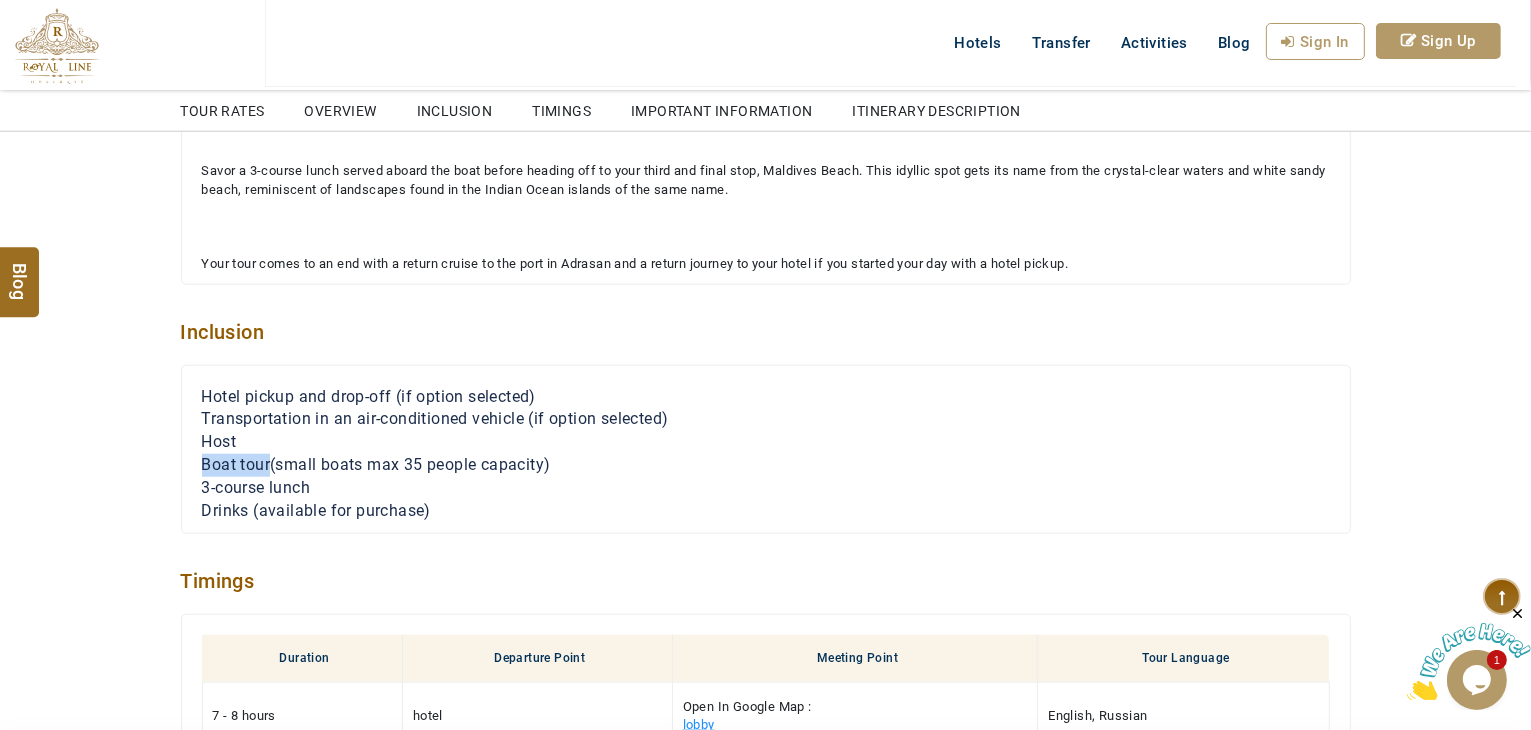 drag, startPoint x: 268, startPoint y: 464, endPoint x: 199, endPoint y: 453, distance: 69.87131 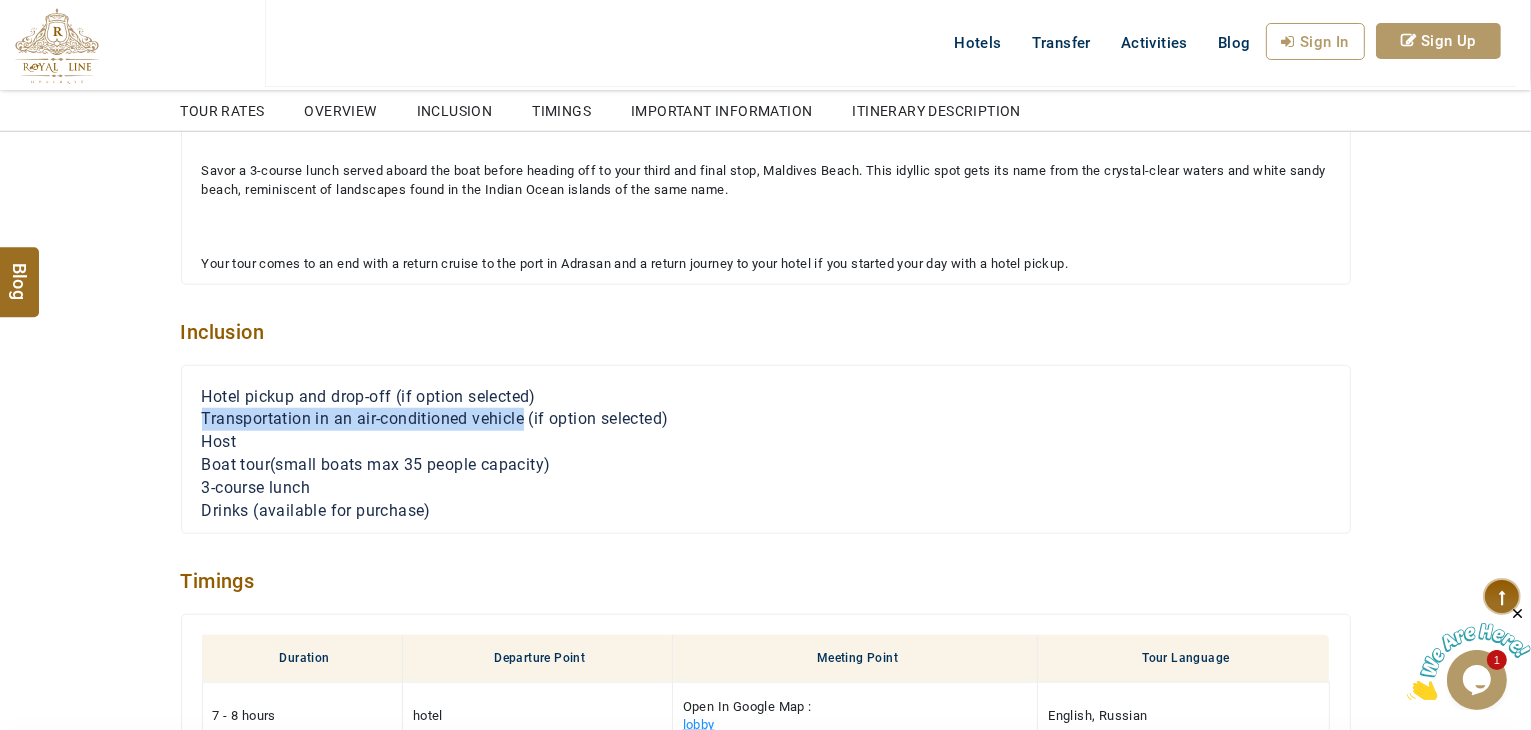 drag, startPoint x: 523, startPoint y: 418, endPoint x: 197, endPoint y: 409, distance: 326.1242 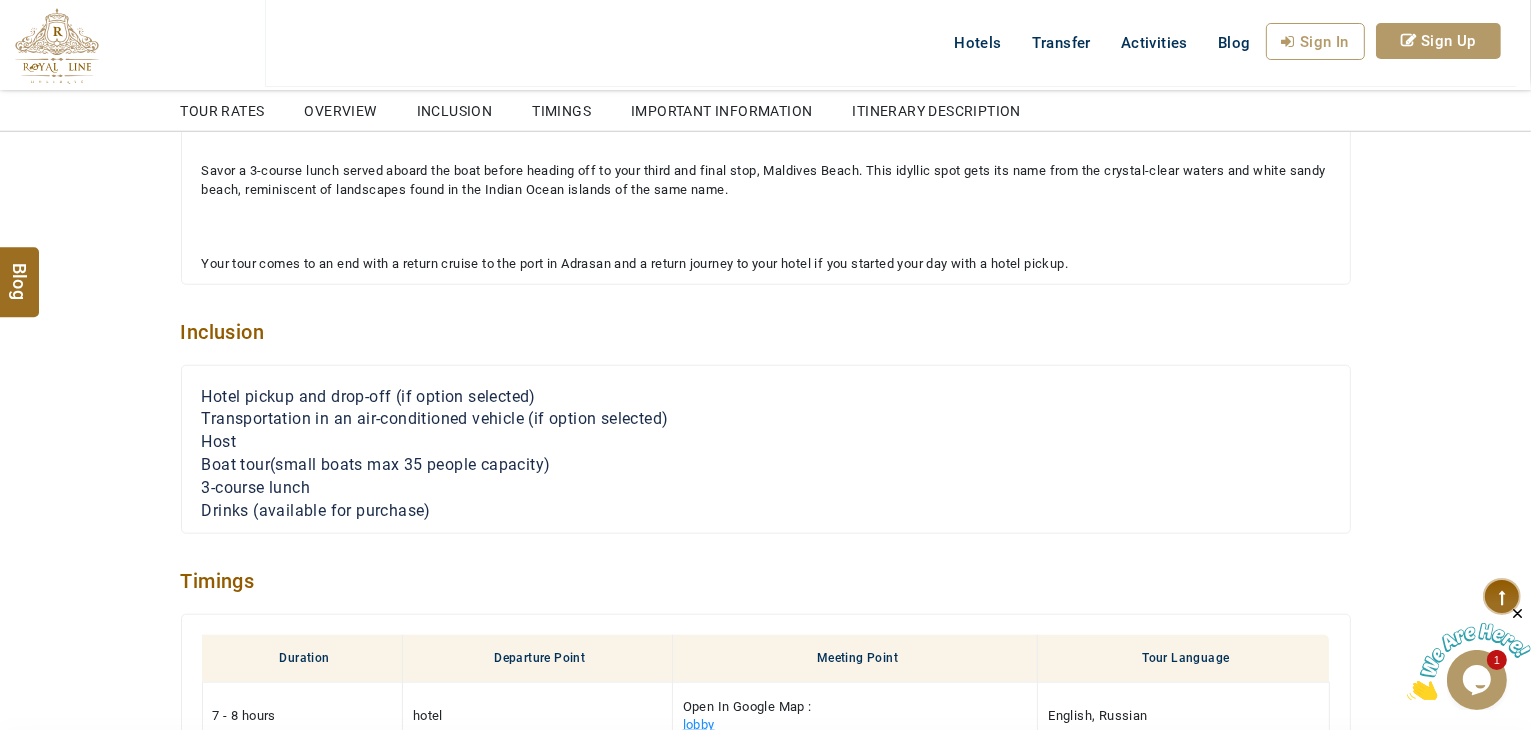 click on "3-course lunch" at bounding box center (256, 487) 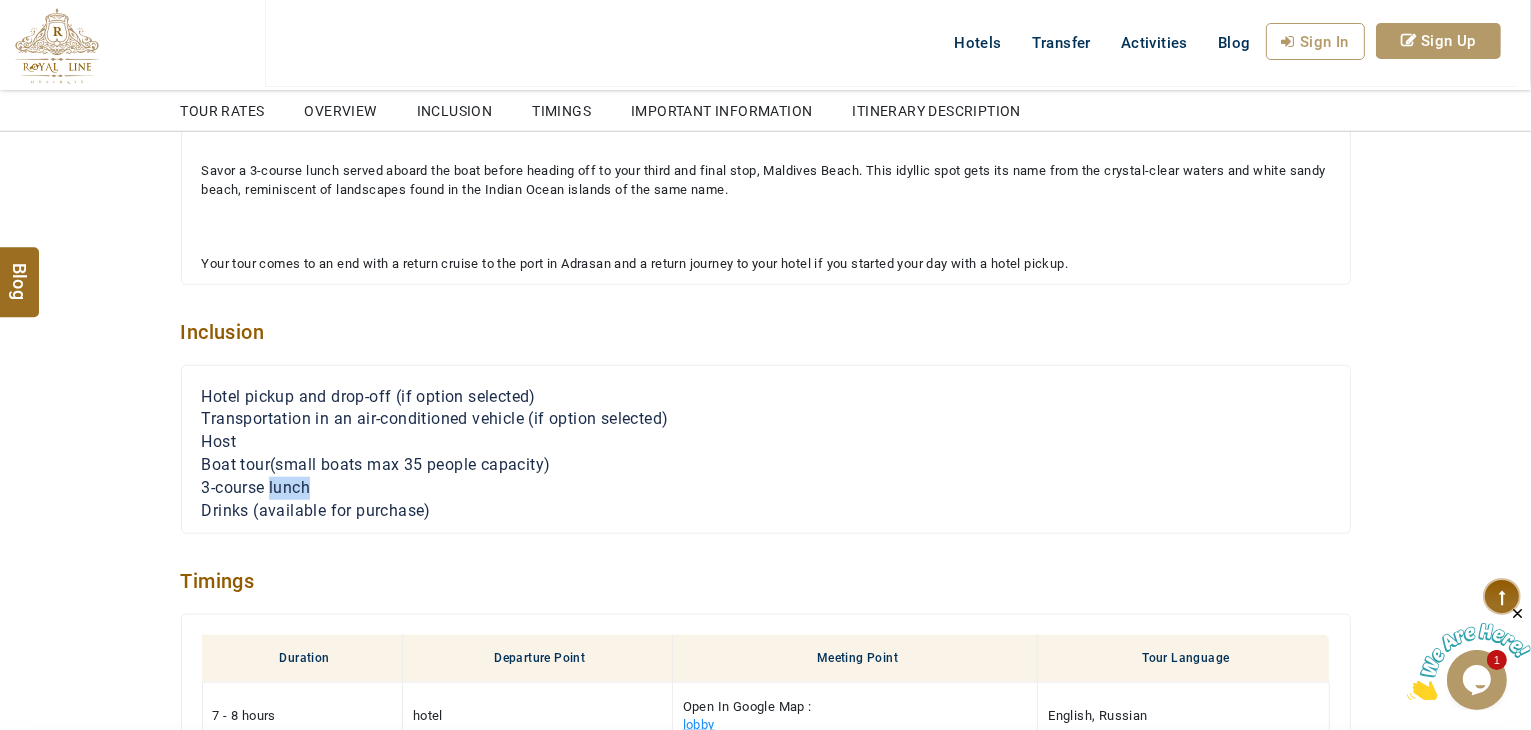 click on "3-course lunch" at bounding box center [256, 487] 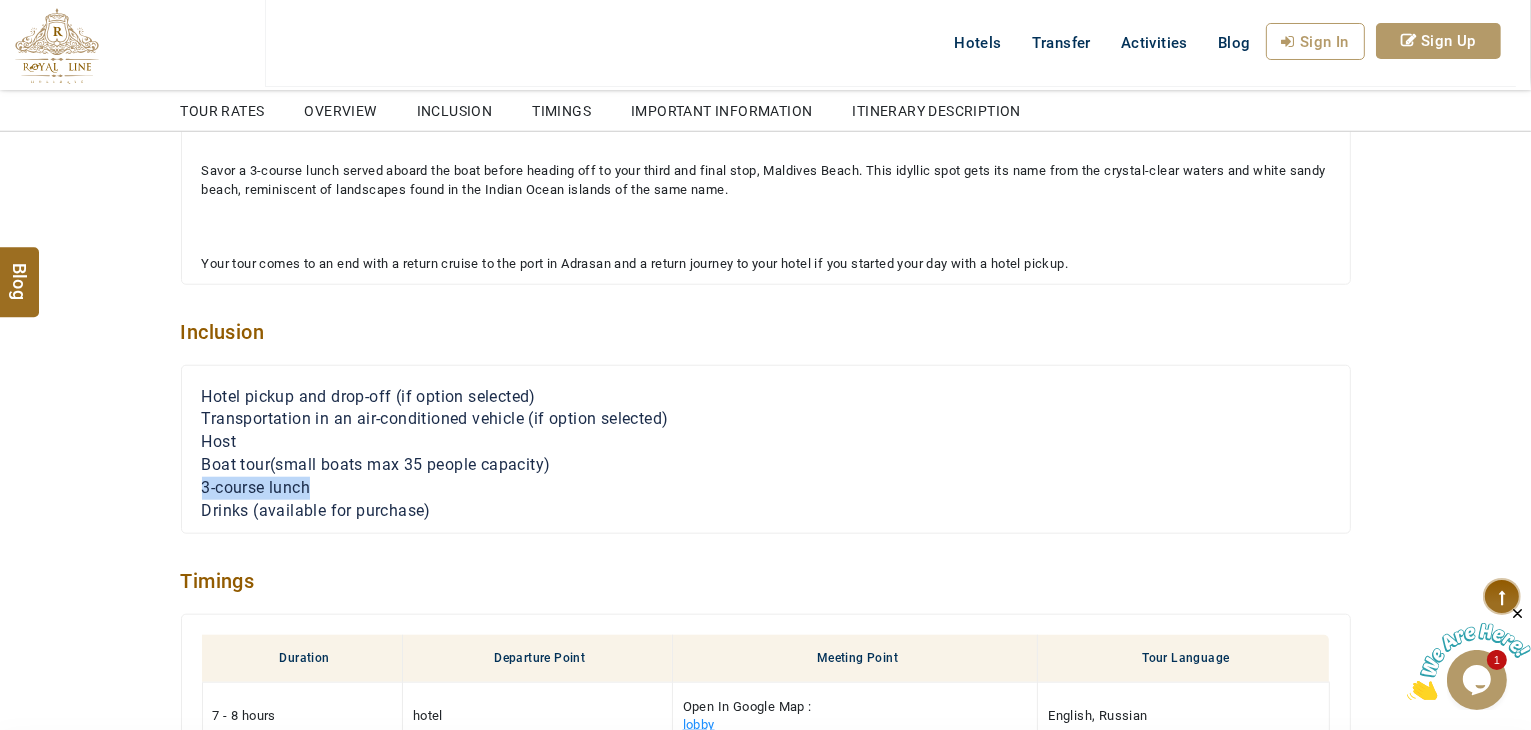 click on "3-course lunch" at bounding box center [256, 487] 